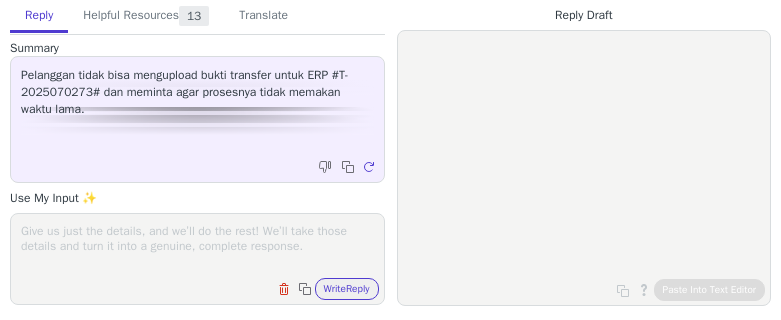 scroll, scrollTop: 0, scrollLeft: 0, axis: both 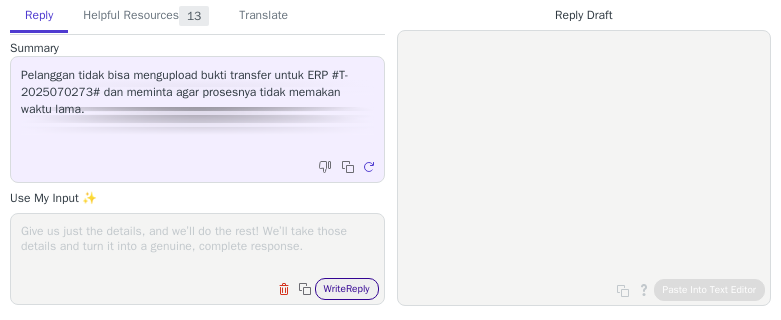 click on "Write  Reply" at bounding box center (347, 289) 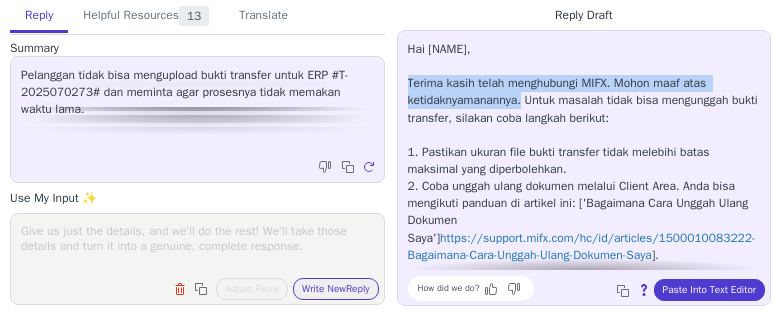 copy on "Terima kasih telah menghubungi MIFX. Mohon maaf atas ketidaknyamanannya." 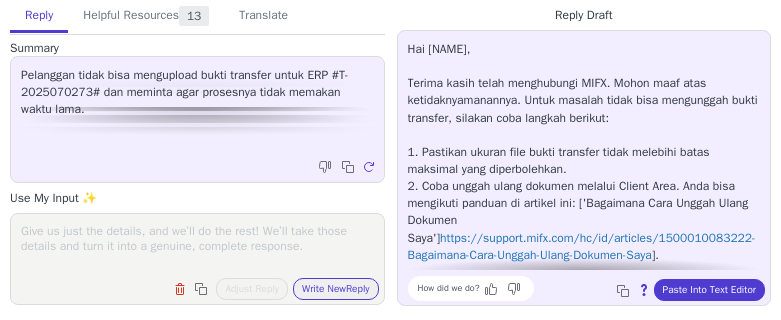 click on "Hai Bambang, Terima kasih telah menghubungi MIFX. Mohon maaf atas ketidaknyamanannya. Untuk masalah tidak bisa mengunggah bukti transfer, silakan coba langkah berikut: 1. Pastikan ukuran file bukti transfer tidak melebihi batas maksimal yang diperbolehkan. 2. Coba unggah ulang dokumen melalui Client Area. Anda bisa mengikuti panduan di artikel ini: ['Bagaimana Cara Unggah Ulang Dokumen Saya'][ https://support.mifx.com/hc/id/articles/1500010083222-Bagaimana-Cara-Unggah-Ulang-Dokumen-Saya ]. Jika masalah masih berlanjut, mohon informasikan detail lebih lanjut mengenai error yang muncul agar kami dapat membantu Anda dengan lebih baik. Terima kasih atas pengertiannya." at bounding box center [584, 204] 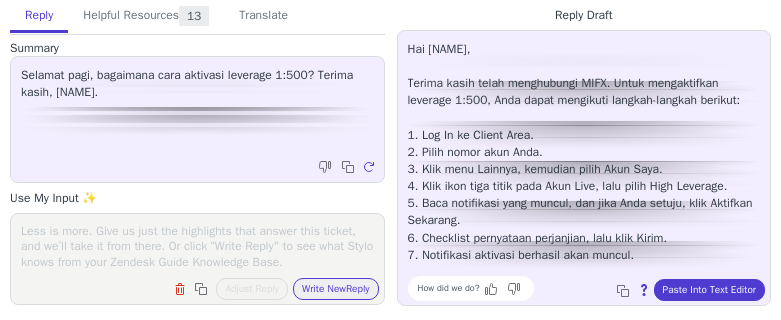 scroll, scrollTop: 0, scrollLeft: 0, axis: both 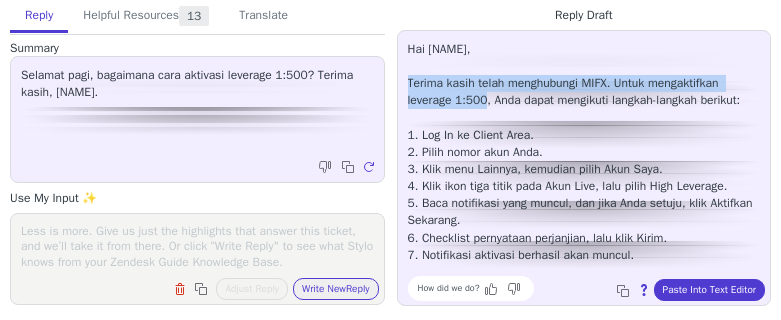 copy on "Terima kasih telah menghubungi MIFX. Untuk mengaktifkan leverage 1:500" 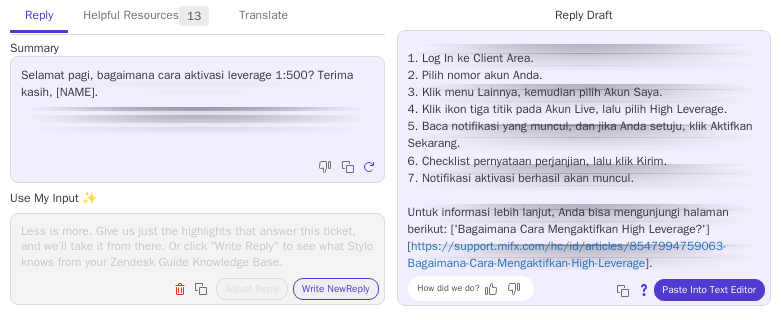 scroll, scrollTop: 148, scrollLeft: 0, axis: vertical 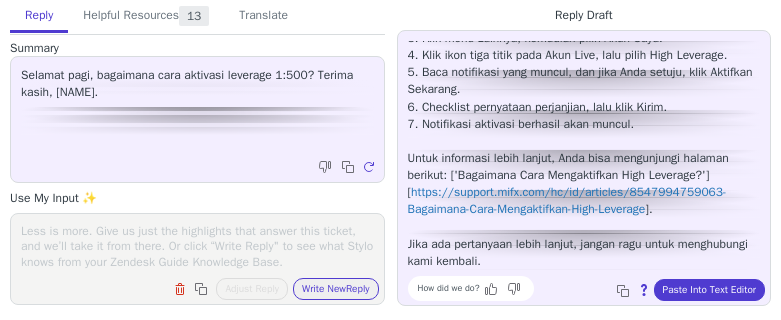 click at bounding box center [197, 246] 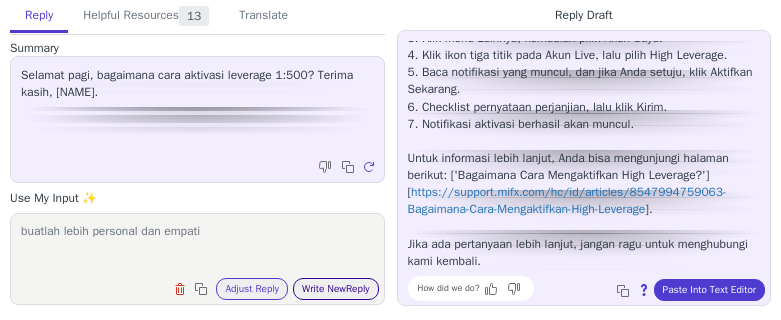 type on "buatlah lebih personal dan empati" 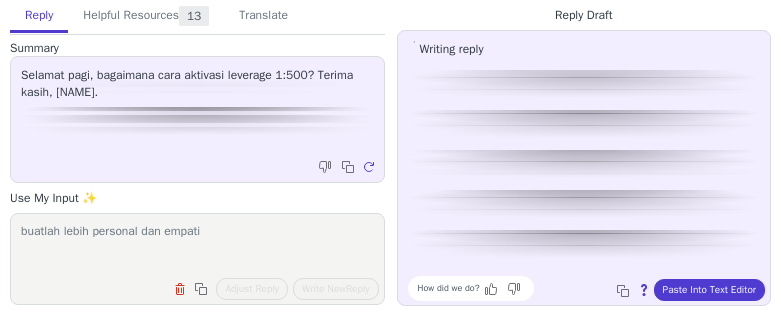 scroll, scrollTop: 0, scrollLeft: 0, axis: both 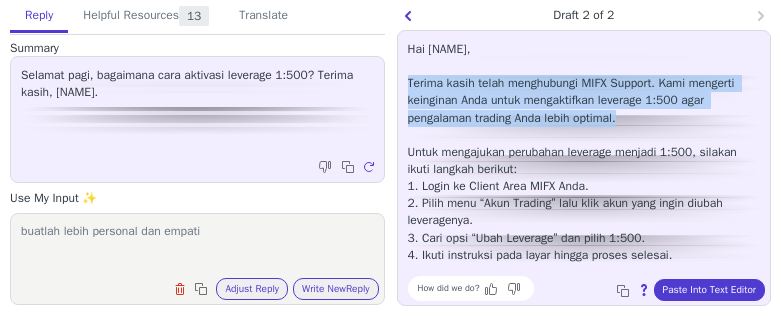 copy on "Terima kasih telah menghubungi MIFX Support. Kami mengerti keinginan Anda untuk mengaktifkan leverage 1:500 agar pengalaman trading Anda lebih optimal." 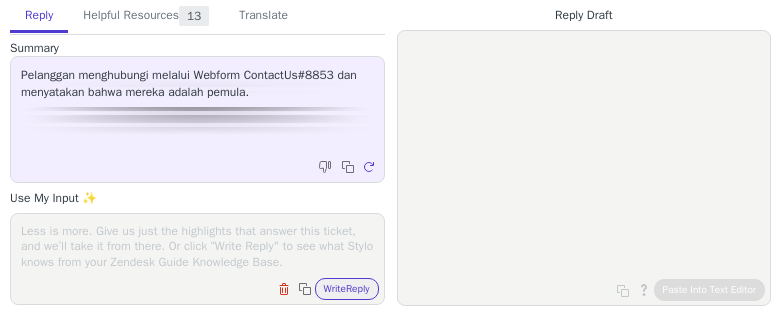 scroll, scrollTop: 0, scrollLeft: 0, axis: both 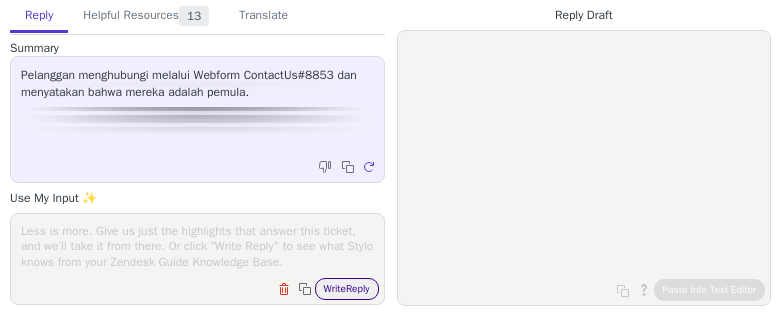 click on "Write  Reply" at bounding box center [347, 289] 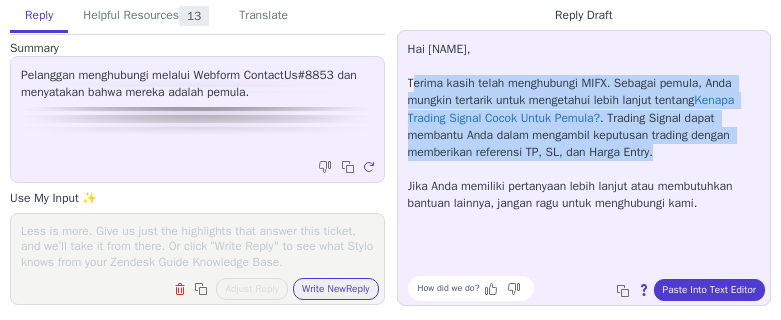 drag, startPoint x: 411, startPoint y: 85, endPoint x: 690, endPoint y: 144, distance: 285.17014 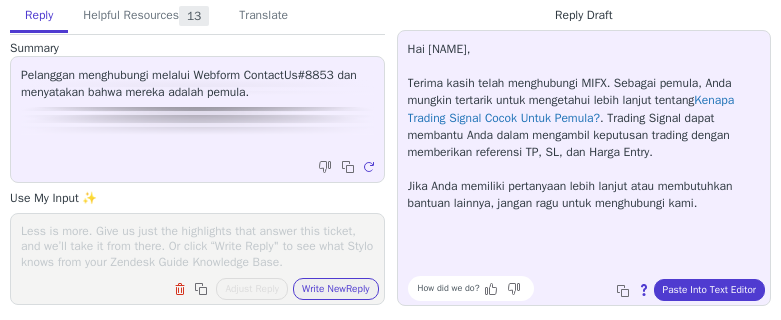 click on "Hai Syahril, Terima kasih telah menghubungi MIFX. Sebagai pemula, Anda mungkin tertarik untuk mengetahui lebih lanjut tentang  Kenapa Trading Signal Cocok Untuk Pemula? . Trading Signal dapat membantu Anda dalam mengambil keputusan trading dengan memberikan referensi TP, SL, dan Harga Entry. Jika Anda memiliki pertanyaan lebih lanjut atau membutuhkan bantuan lainnya, jangan ragu untuk menghubungi kami." at bounding box center (584, 126) 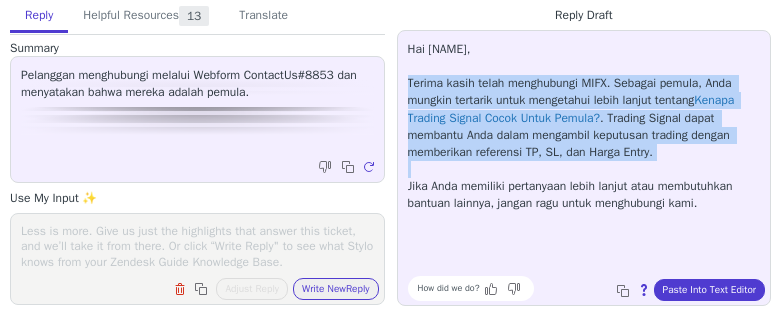 drag, startPoint x: 407, startPoint y: 85, endPoint x: 678, endPoint y: 175, distance: 285.55383 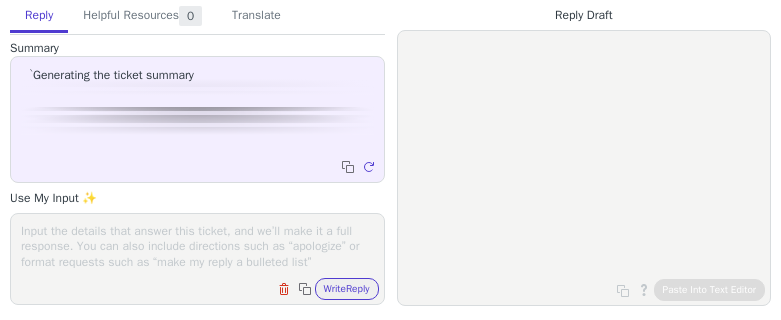 scroll, scrollTop: 0, scrollLeft: 0, axis: both 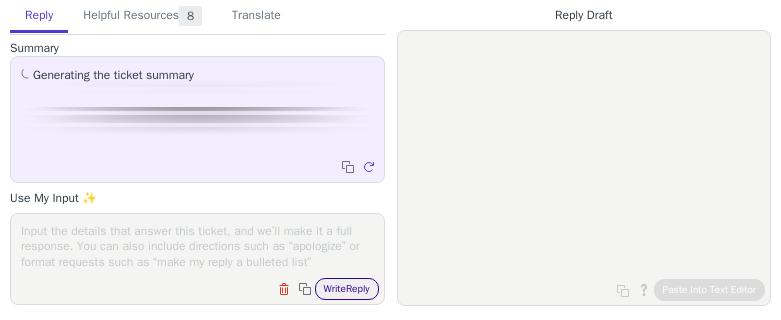 click on "Write  Reply" at bounding box center (347, 289) 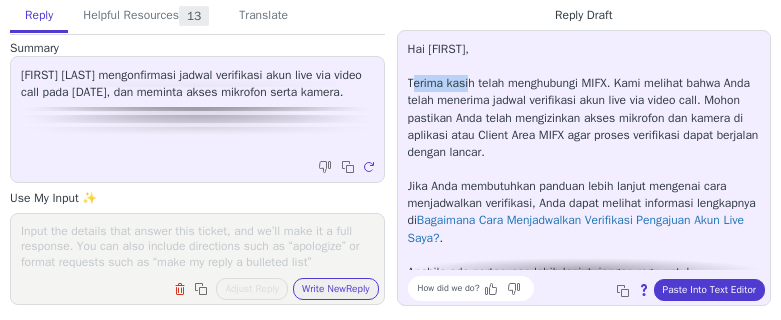 drag, startPoint x: 411, startPoint y: 77, endPoint x: 466, endPoint y: 76, distance: 55.00909 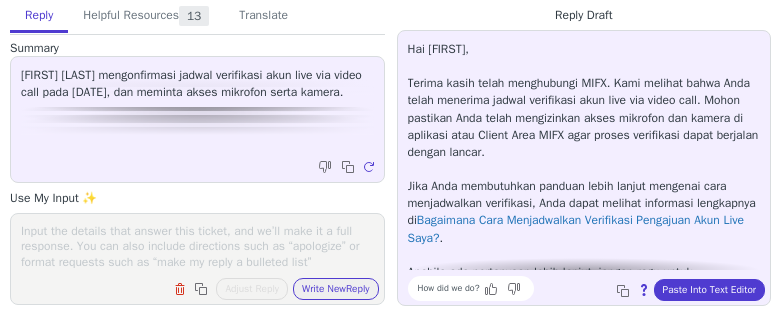click on "Hai [FIRST], Terima kasih telah menghubungi MIFX. Kami melihat bahwa Anda telah menerima jadwal verifikasi akun live via video call. Mohon pastikan Anda telah mengizinkan akses mikrofon dan kamera di aplikasi atau Client Area MIFX agar proses verifikasi dapat berjalan dengan lancar. Jika Anda membutuhkan panduan lebih lanjut mengenai cara menjadwalkan verifikasi, Anda dapat melihat informasi lengkapnya di  Bagaimana Cara Menjadwalkan Verifikasi Pengajuan Akun Live Saya? . Apabila ada pertanyaan lebih lanjut, jangan ragu untuk menghubungi kami melalui WhatsApp di [PHONE], Call Center di [PHONE], atau email ke [EMAIL]. How did we do?   Copy to clipboard About this reply Paste Into Text Editor" at bounding box center [584, 168] 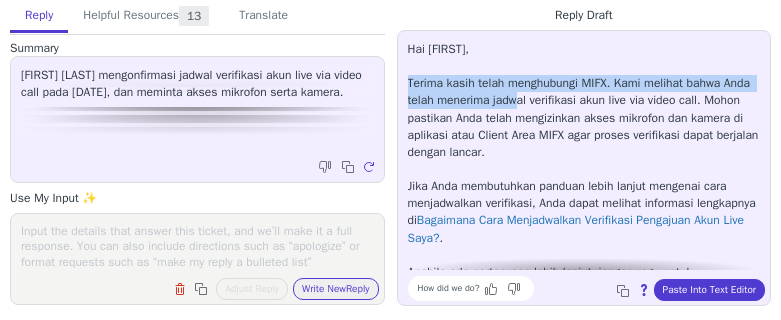 scroll, scrollTop: 45, scrollLeft: 0, axis: vertical 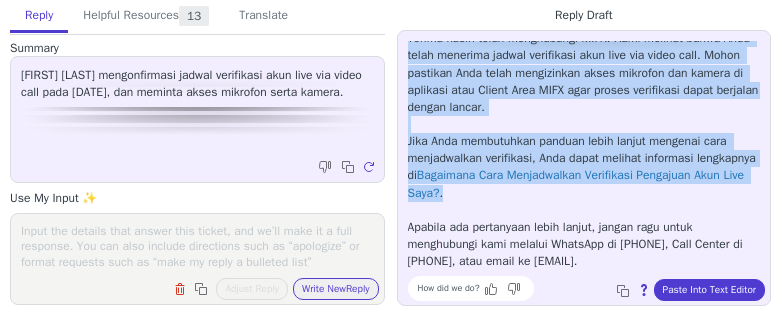 copy on "Terima kasih telah menghubungi MIFX. Kami melihat bahwa Anda telah menerima jadwal verifikasi akun live via video call. Mohon pastikan Anda telah mengizinkan akses mikrofon dan kamera di aplikasi atau Client Area MIFX agar proses verifikasi dapat berjalan dengan lancar. Jika Anda membutuhkan panduan lebih lanjut mengenai cara menjadwalkan verifikasi, Anda dapat melihat informasi lengkapnya di  Bagaimana Cara Menjadwalkan Verifikasi Pengajuan Akun Live Saya? ." 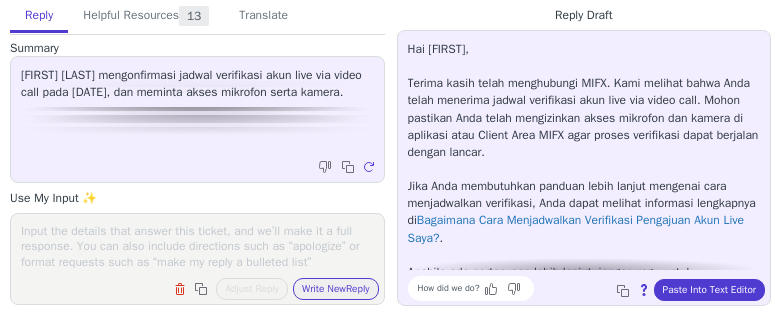 click at bounding box center (197, 246) 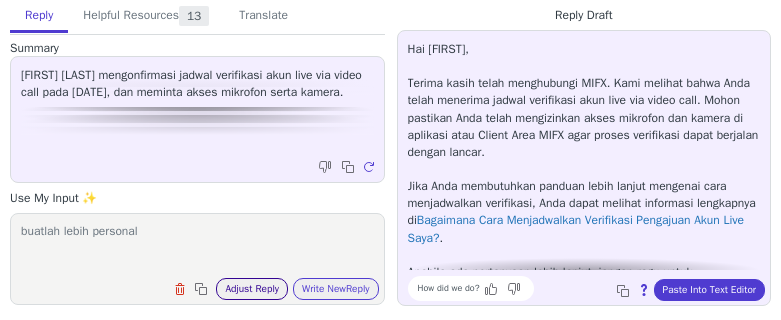 type on "buatlah lebih personal" 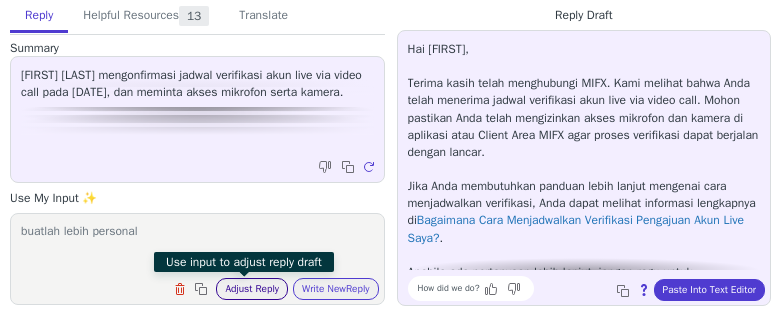 click on "Adjust Reply" at bounding box center [252, 289] 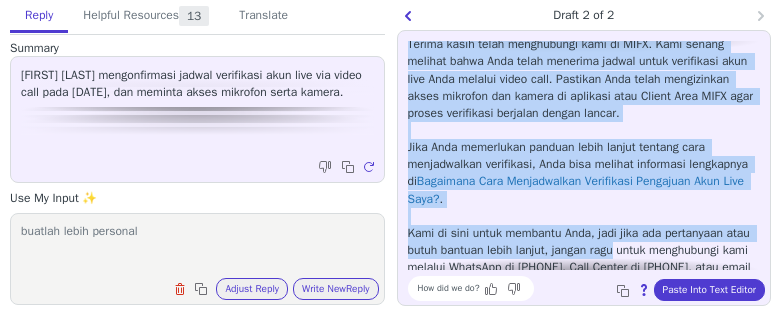 scroll, scrollTop: 97, scrollLeft: 0, axis: vertical 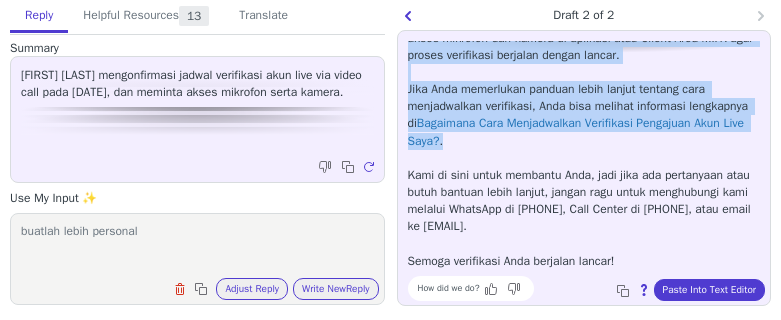 drag, startPoint x: 408, startPoint y: 79, endPoint x: 647, endPoint y: 146, distance: 248.21362 